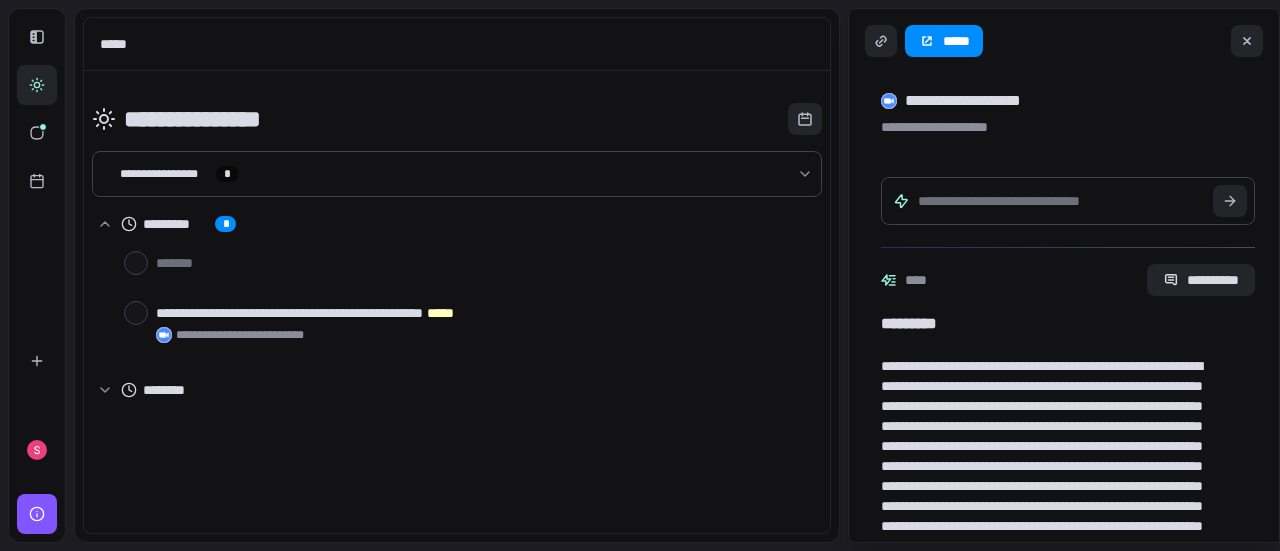 scroll, scrollTop: 0, scrollLeft: 0, axis: both 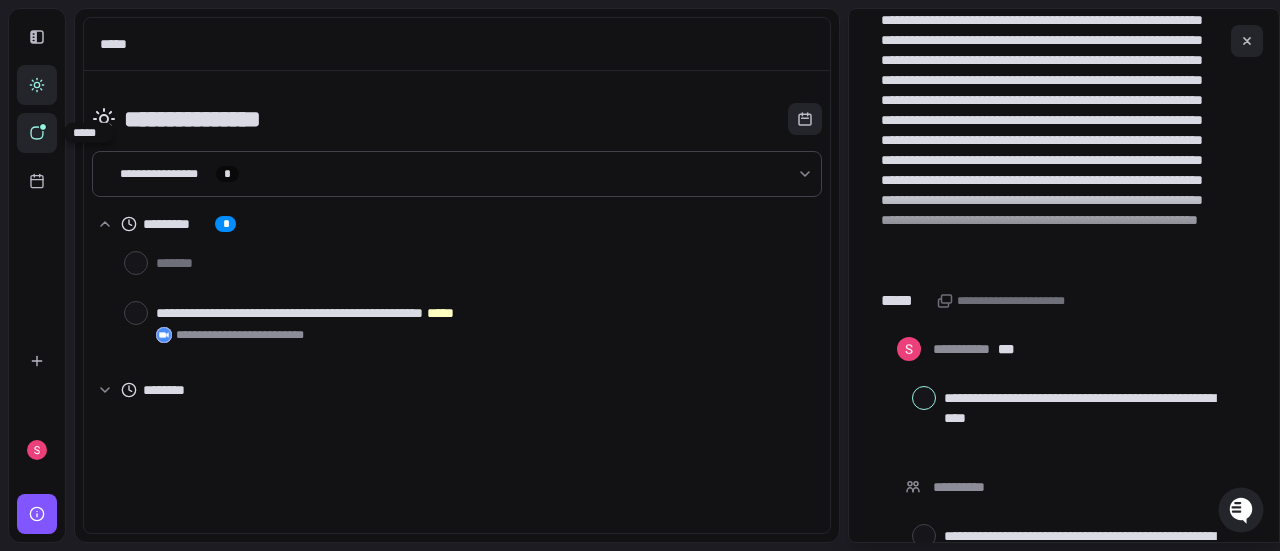 click at bounding box center (37, 133) 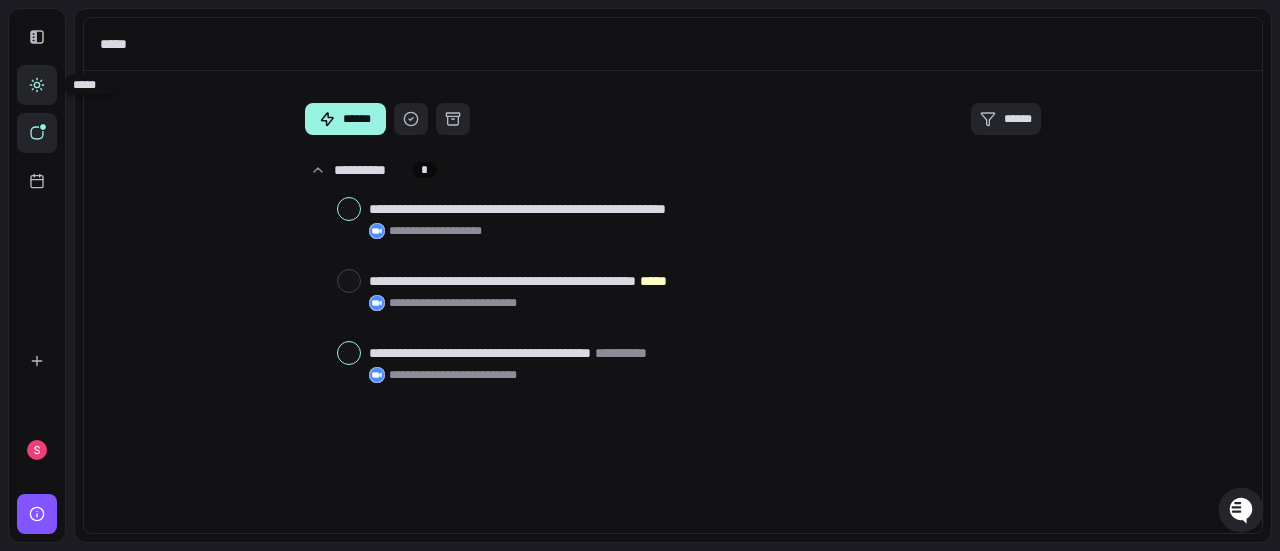 click at bounding box center (37, 85) 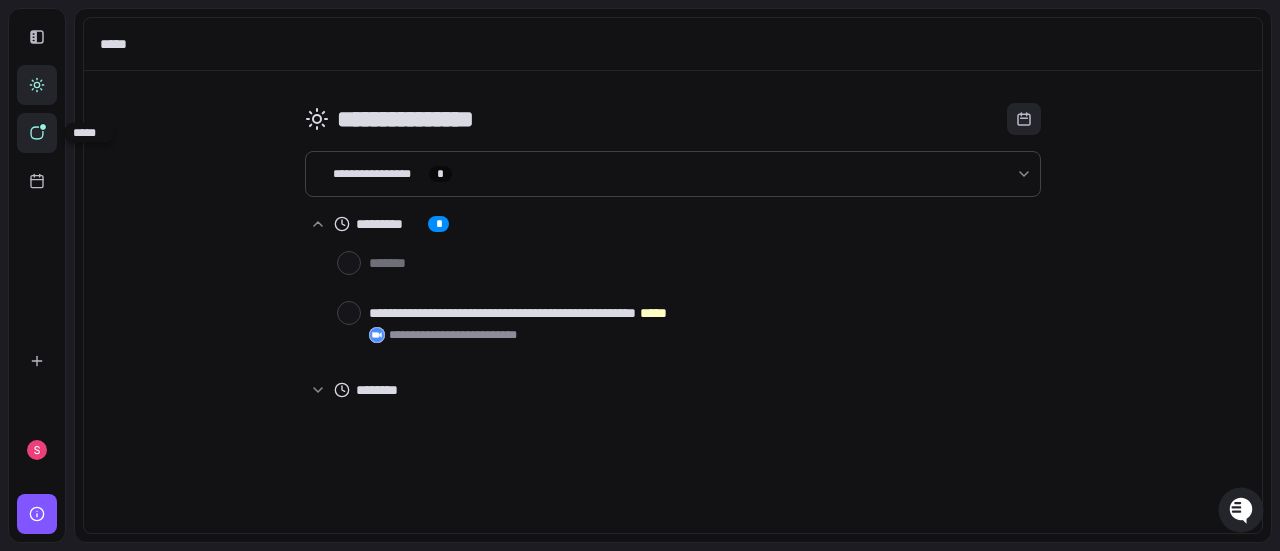 click at bounding box center (37, 133) 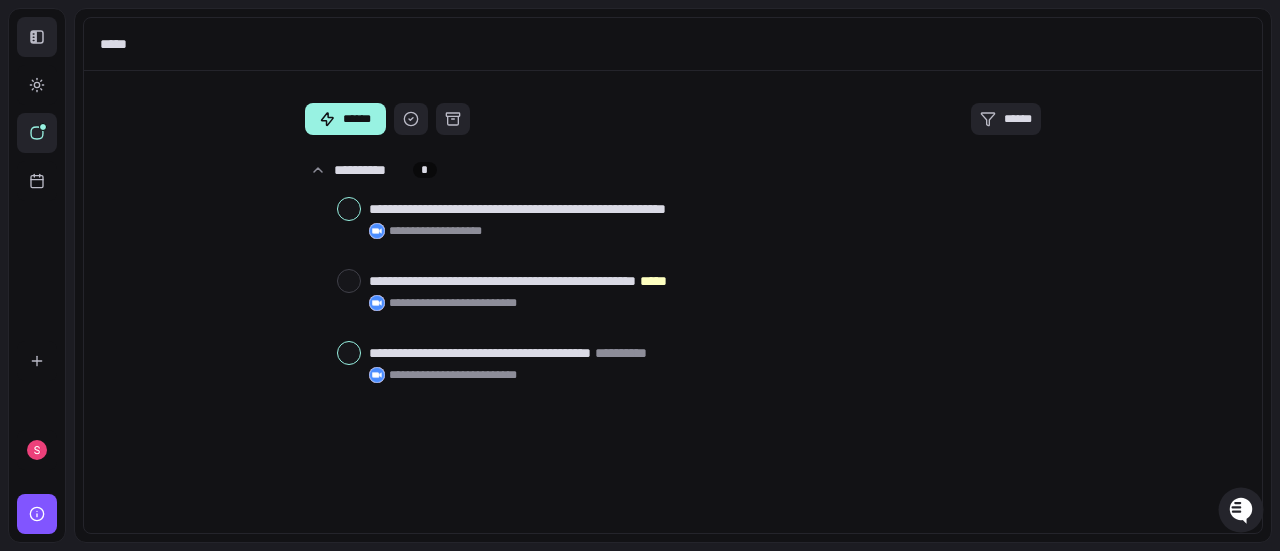 click at bounding box center [37, 37] 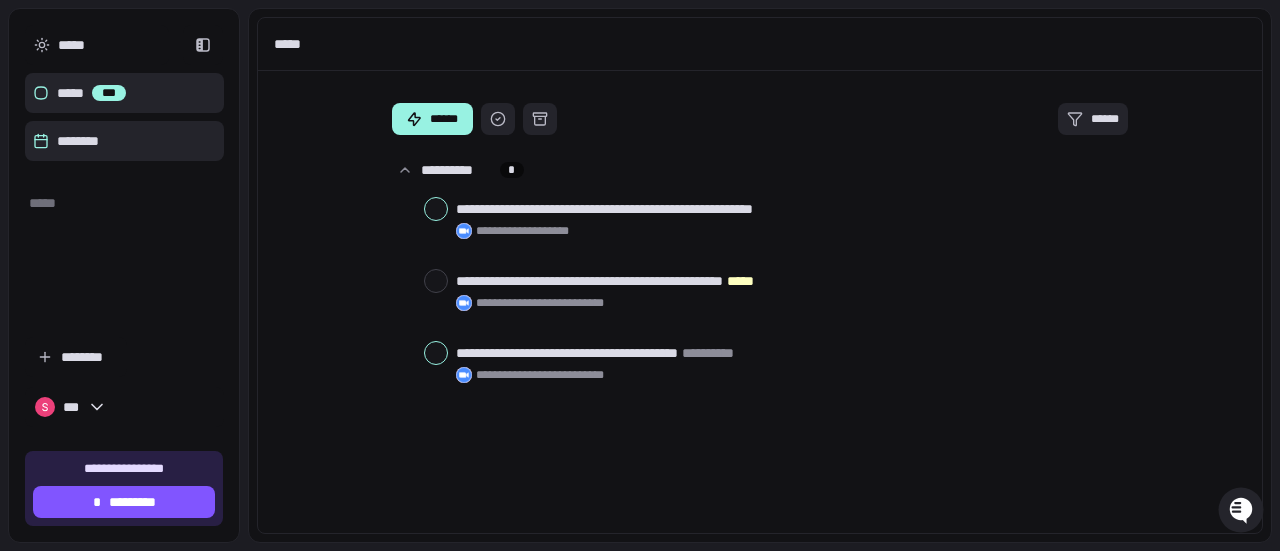 click on "********" at bounding box center [124, 141] 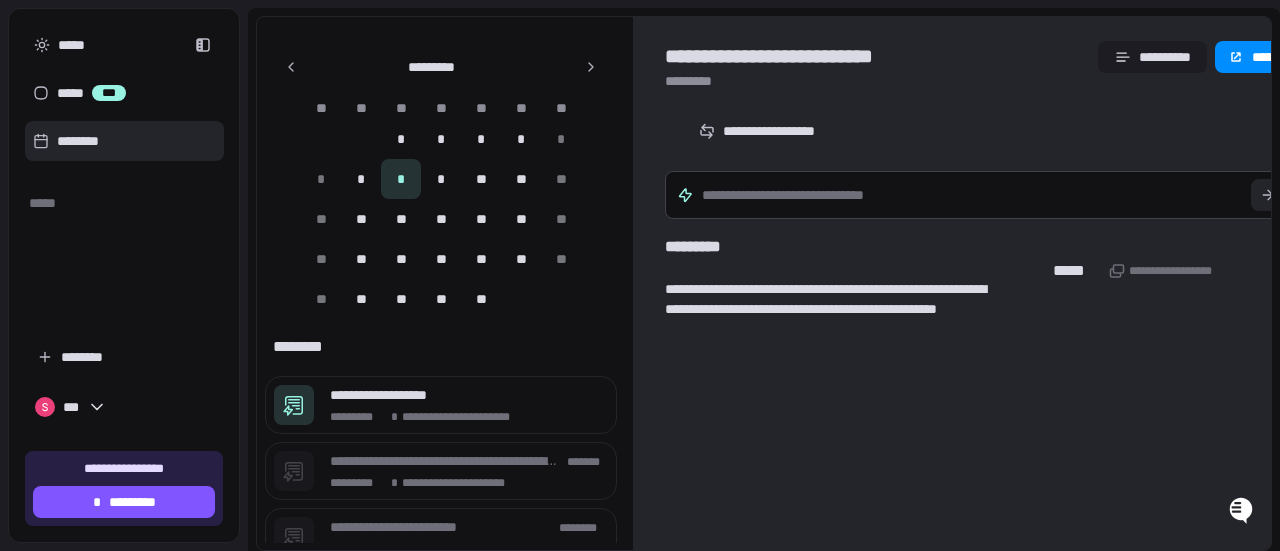 scroll, scrollTop: 134, scrollLeft: 0, axis: vertical 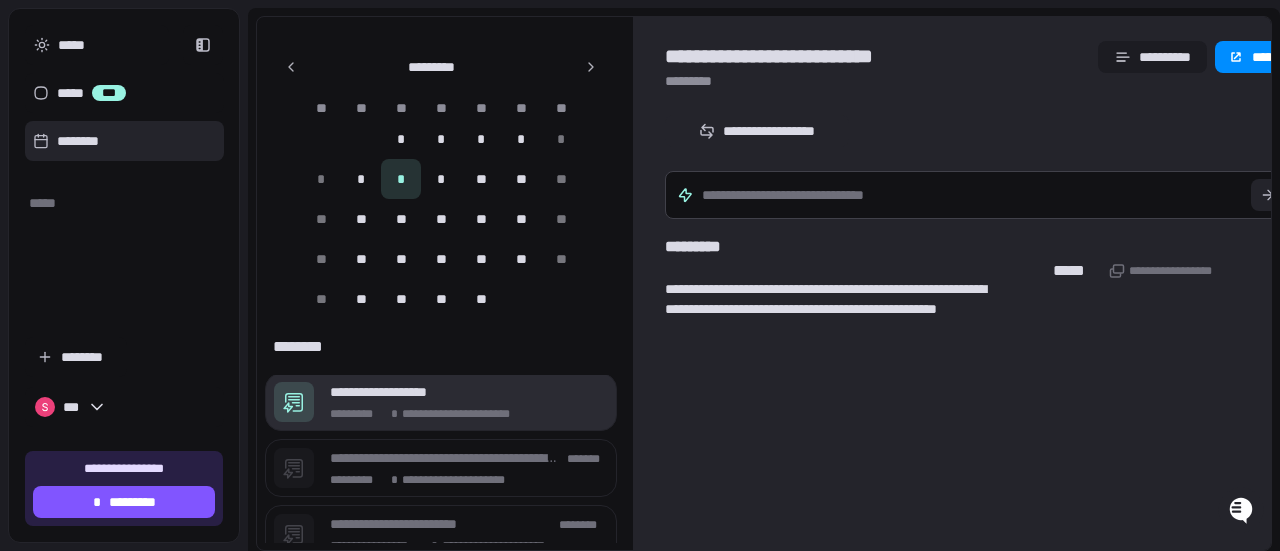 click on "**********" at bounding box center (461, 392) 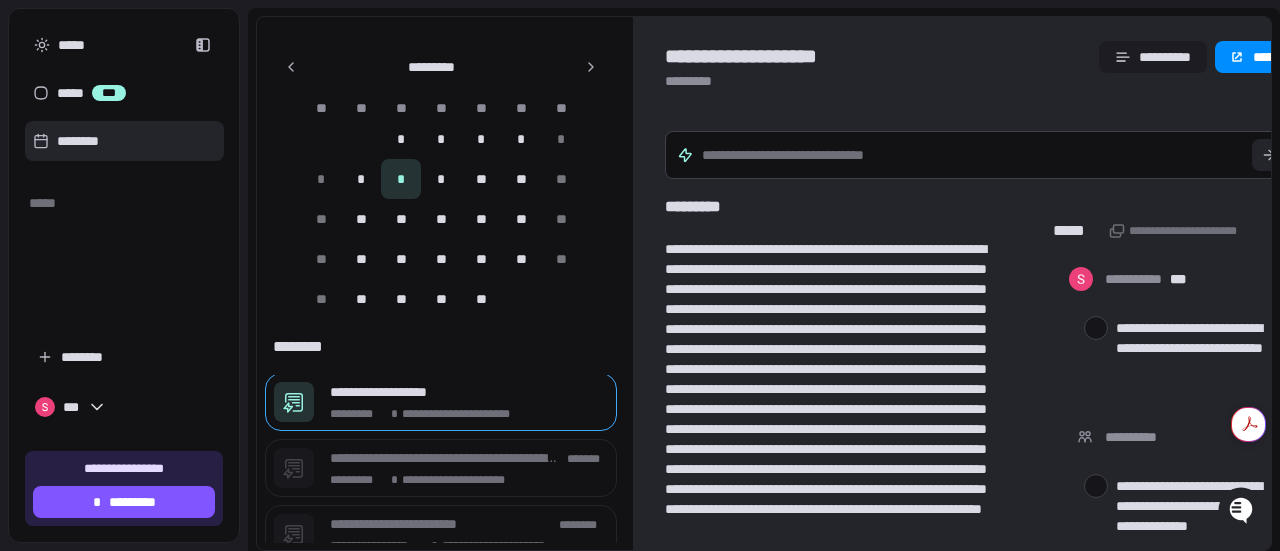 scroll, scrollTop: 2, scrollLeft: 0, axis: vertical 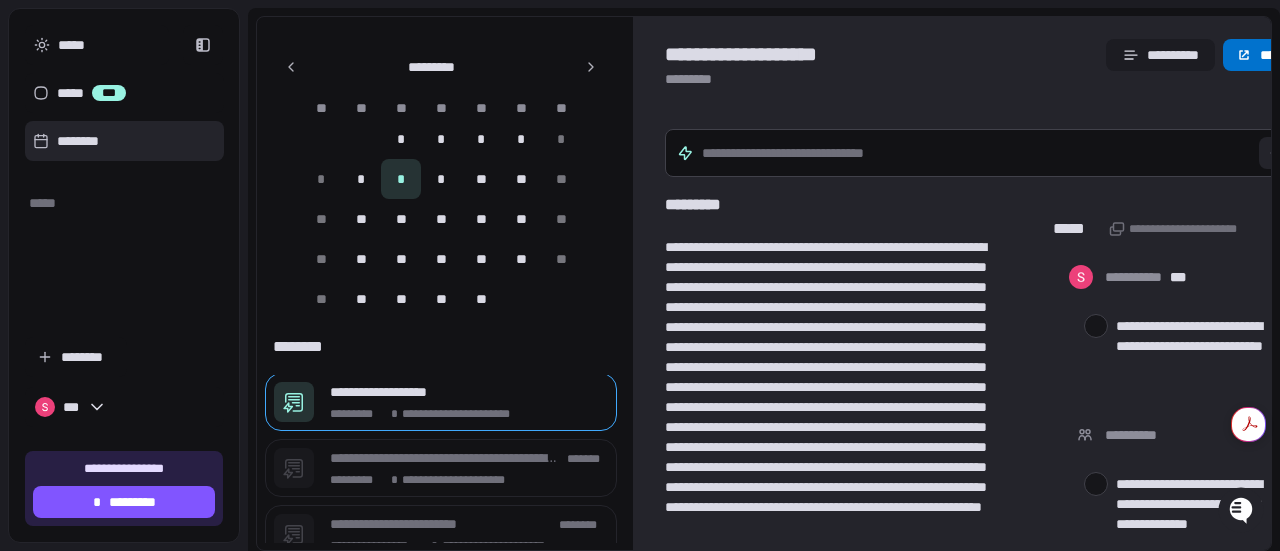 click on "**********" at bounding box center (640, 275) 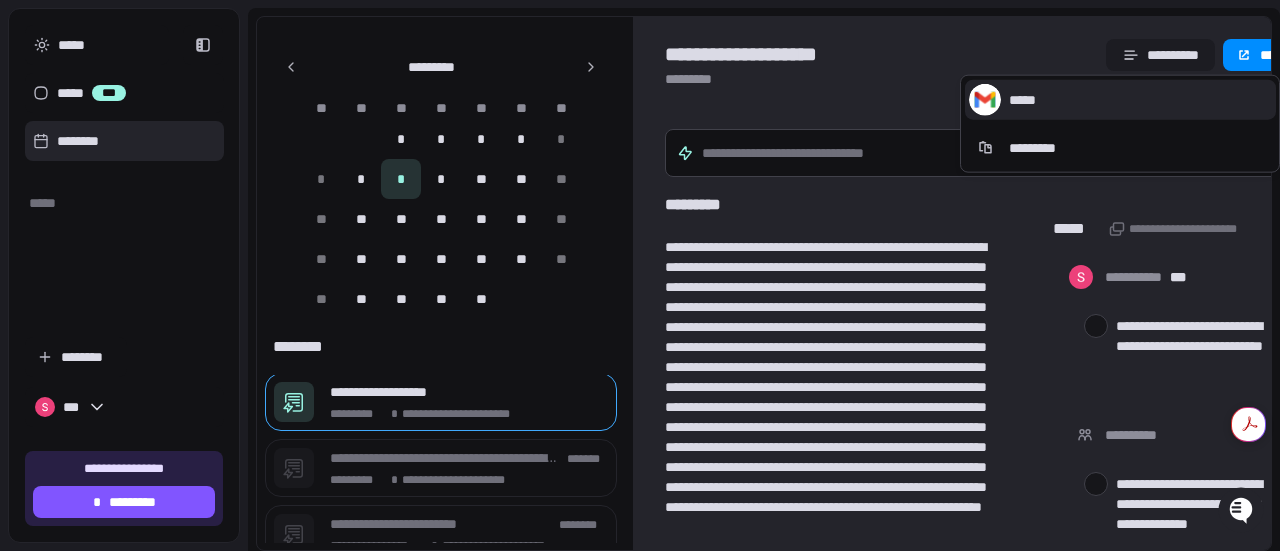 click on "*********" at bounding box center [1120, 148] 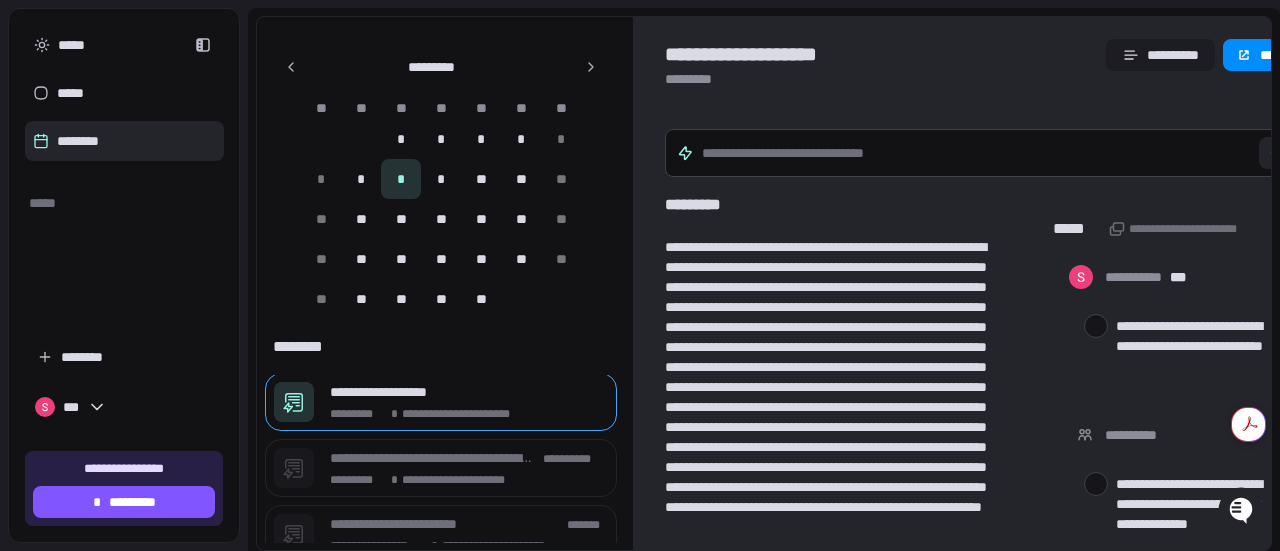 click on "********" at bounding box center [124, 141] 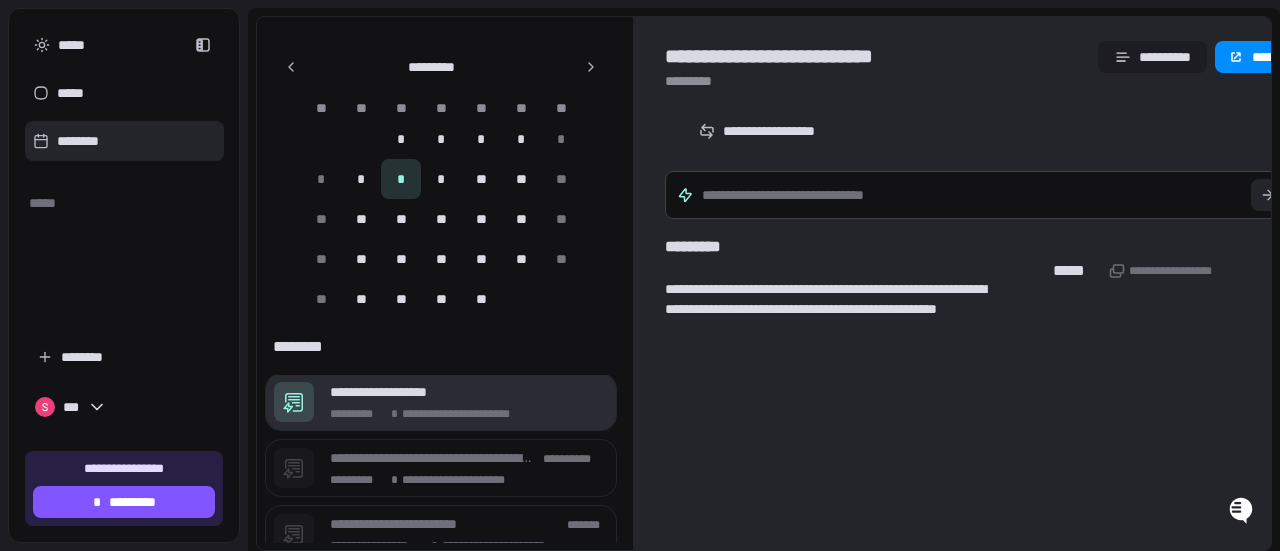 scroll, scrollTop: 150, scrollLeft: 0, axis: vertical 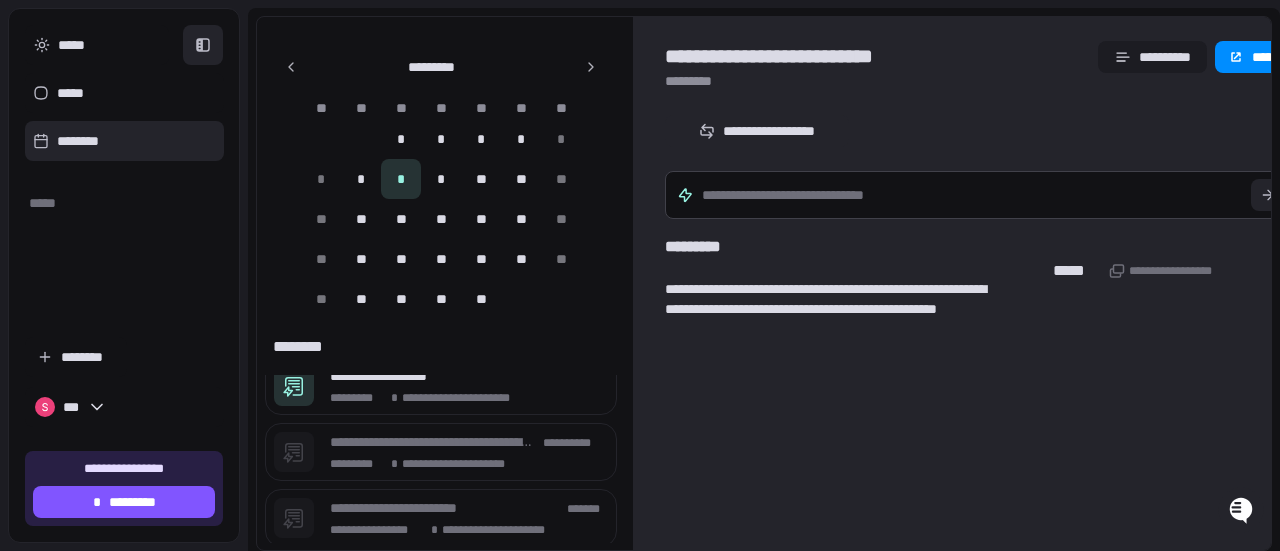 click at bounding box center (203, 45) 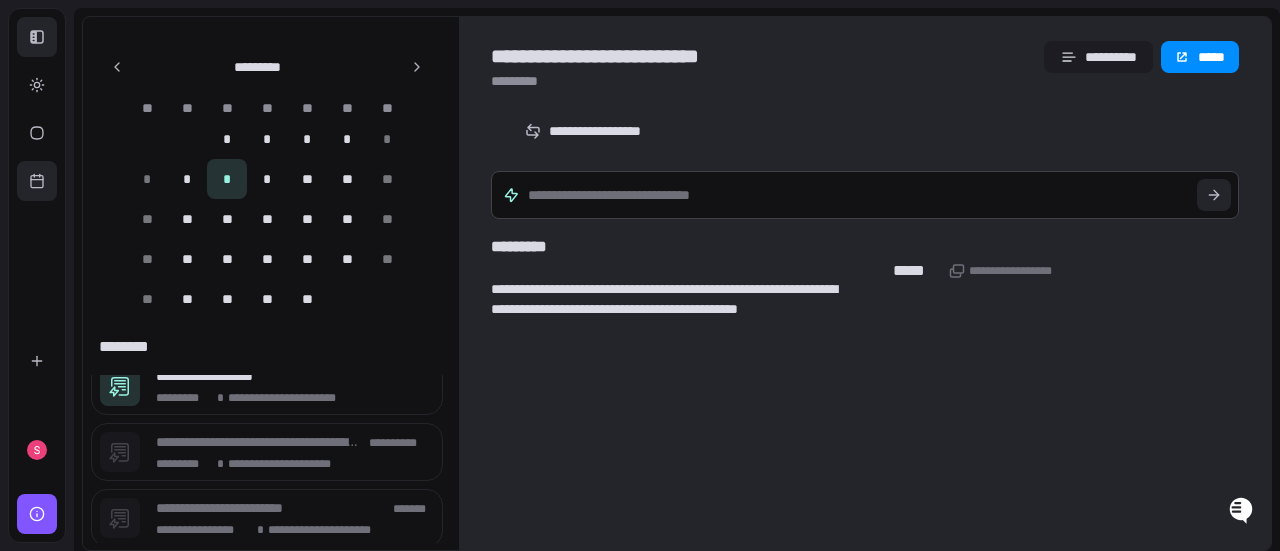 click at bounding box center (37, 37) 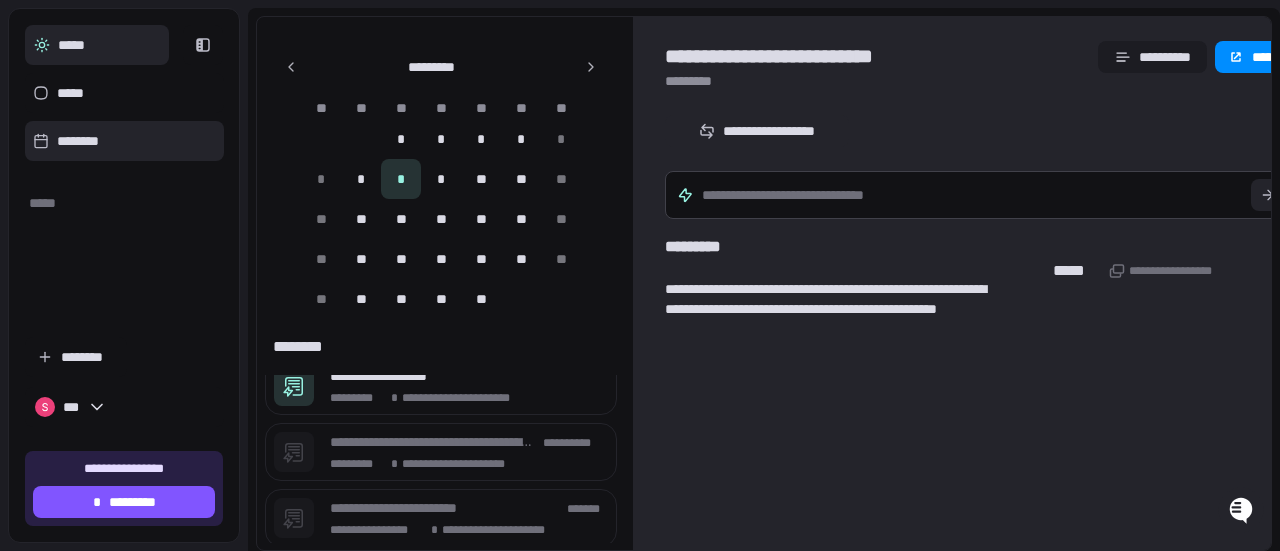 click on "*****" at bounding box center (97, 45) 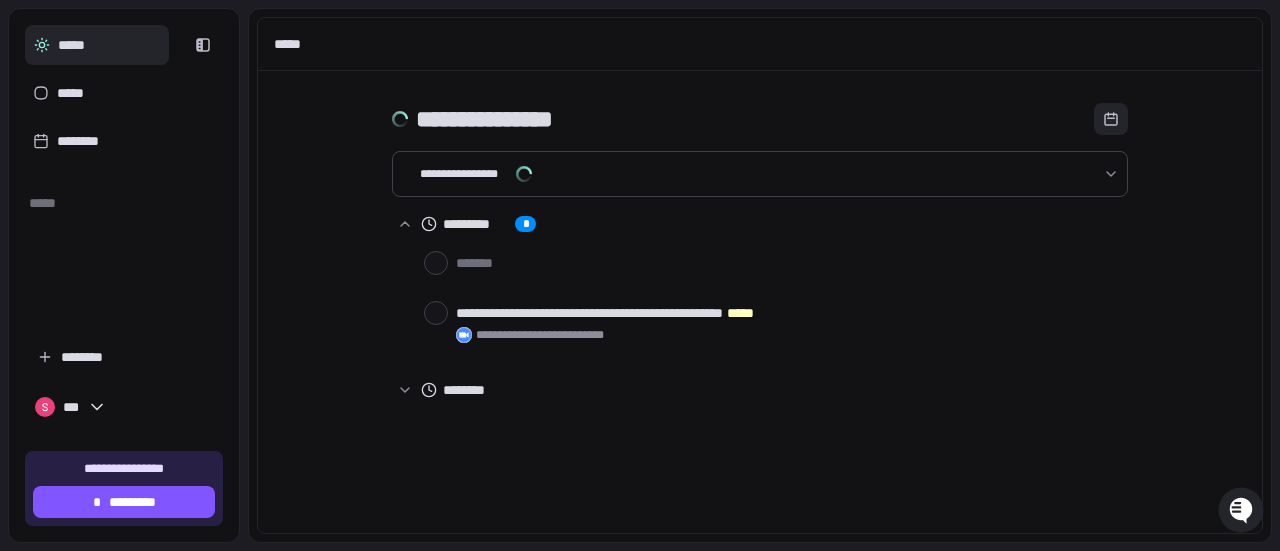 type on "*" 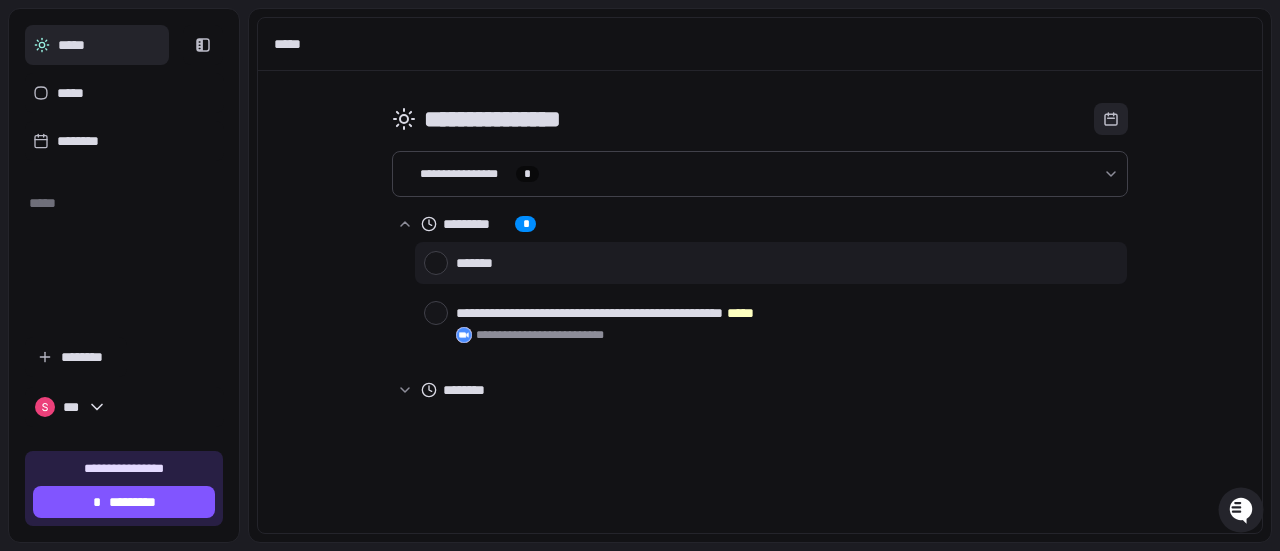click at bounding box center [436, 263] 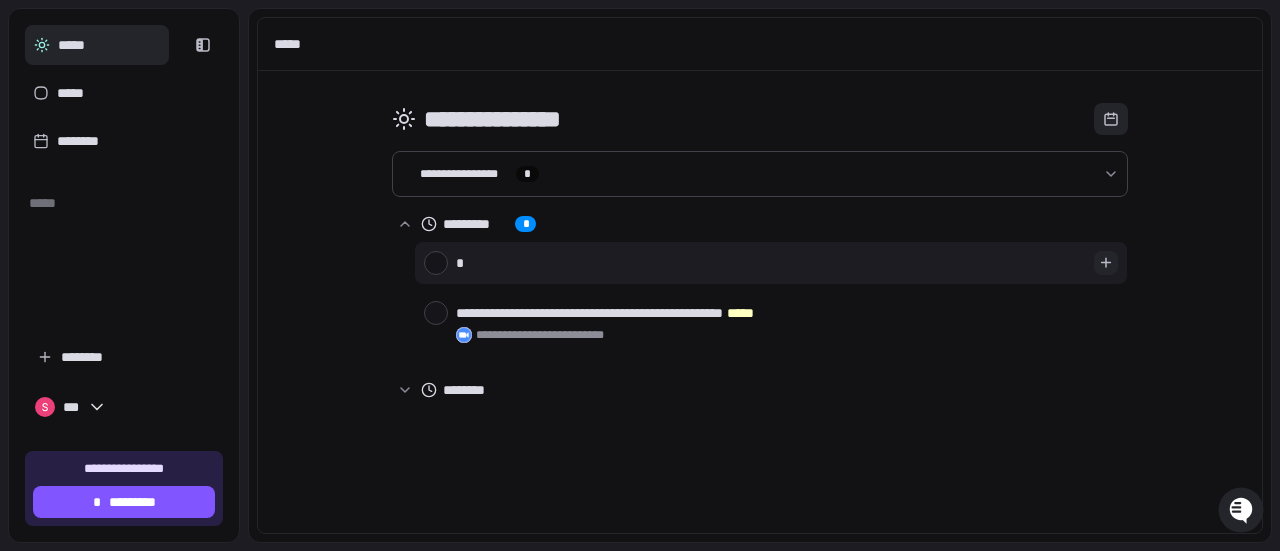 type on "*" 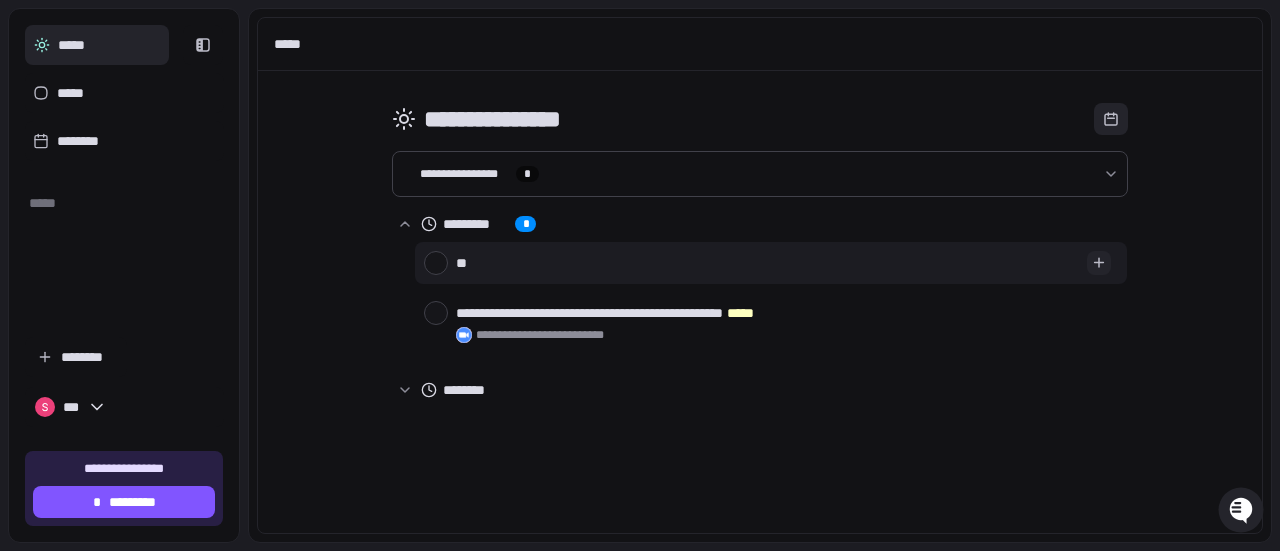 type on "*" 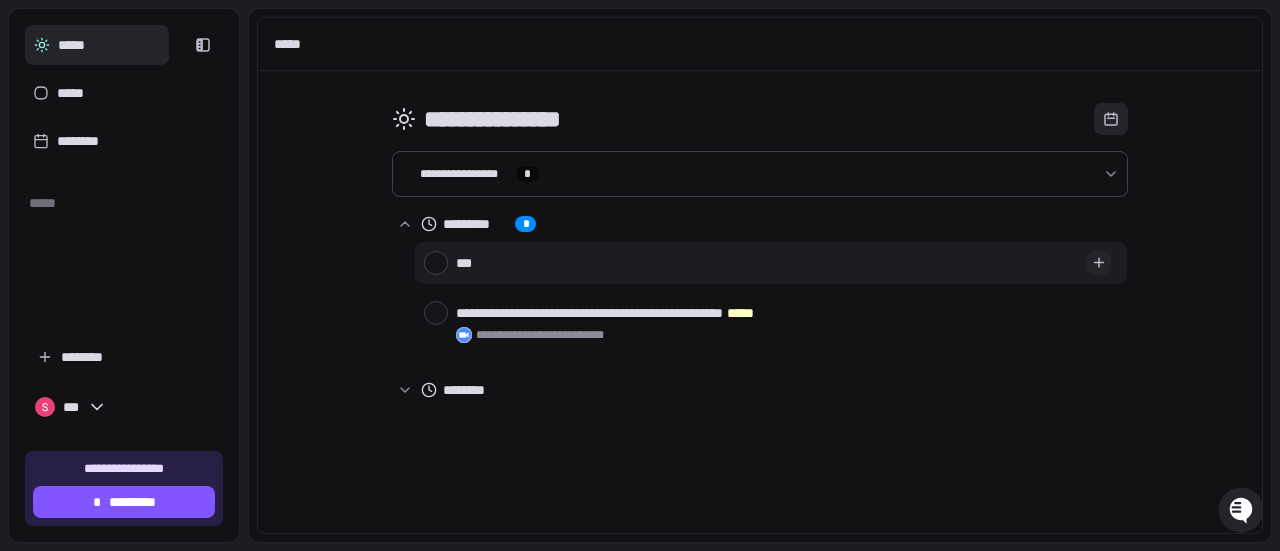 type on "*" 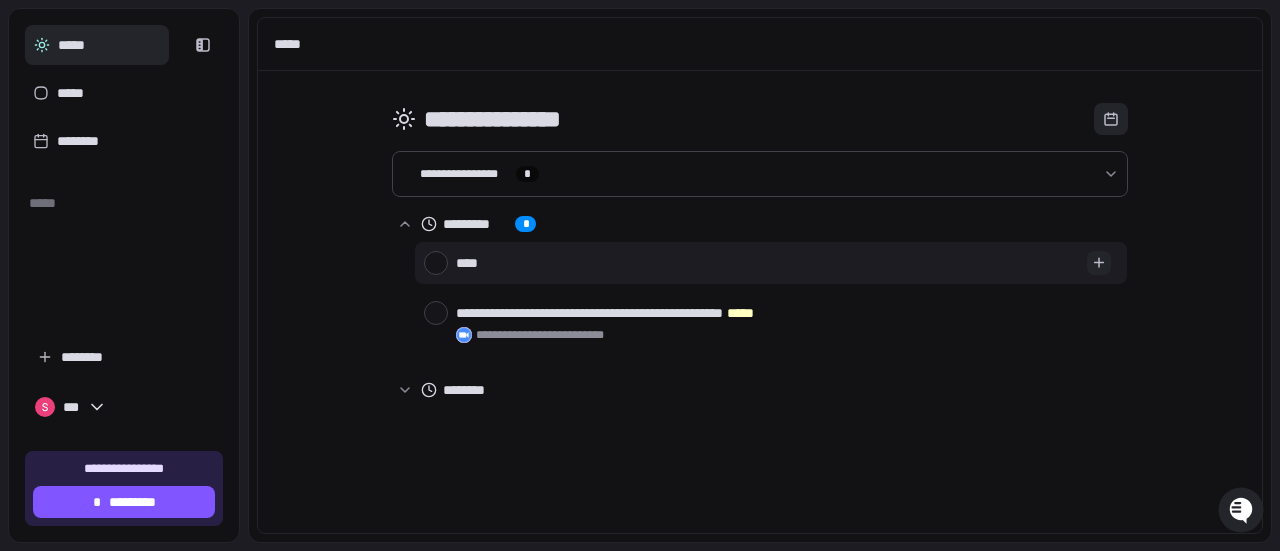 type on "*" 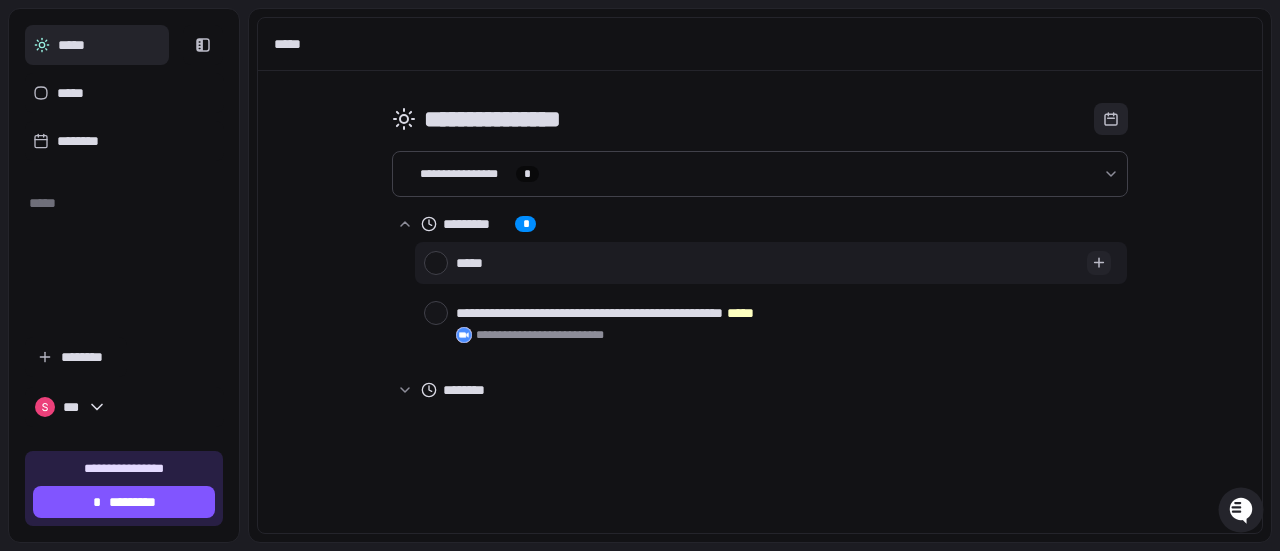 type on "*" 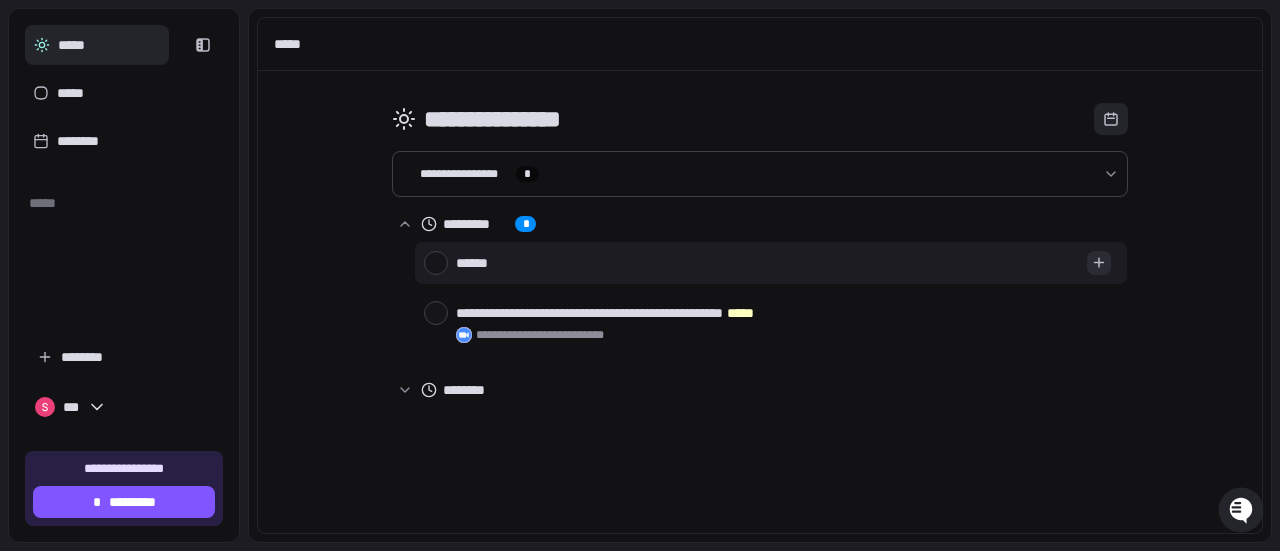 type on "******" 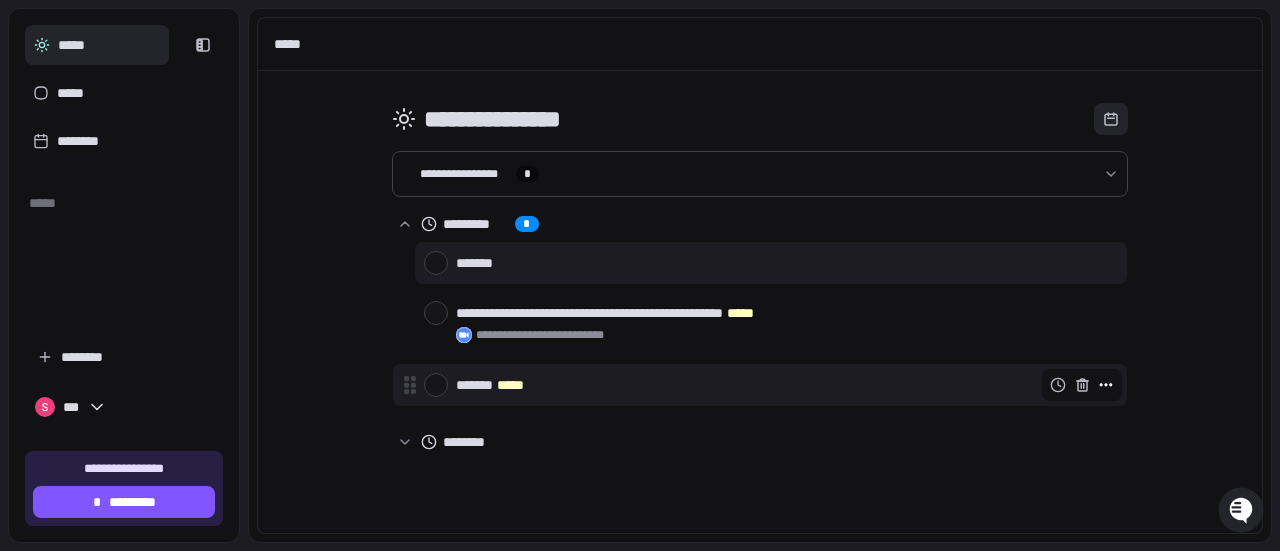 click at bounding box center [1106, 385] 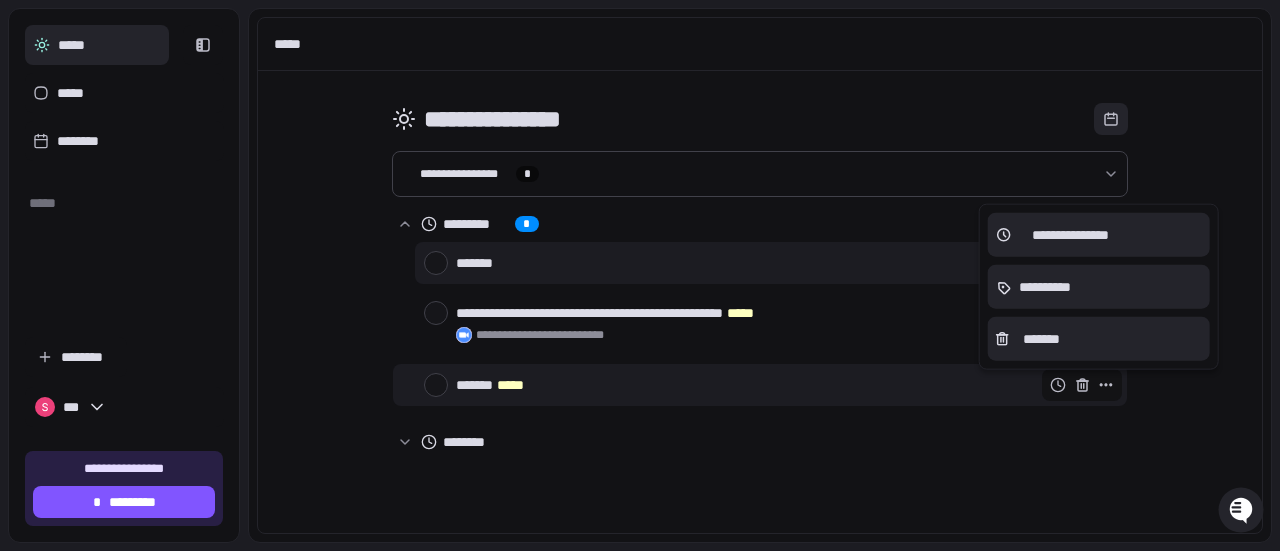 click at bounding box center (640, 275) 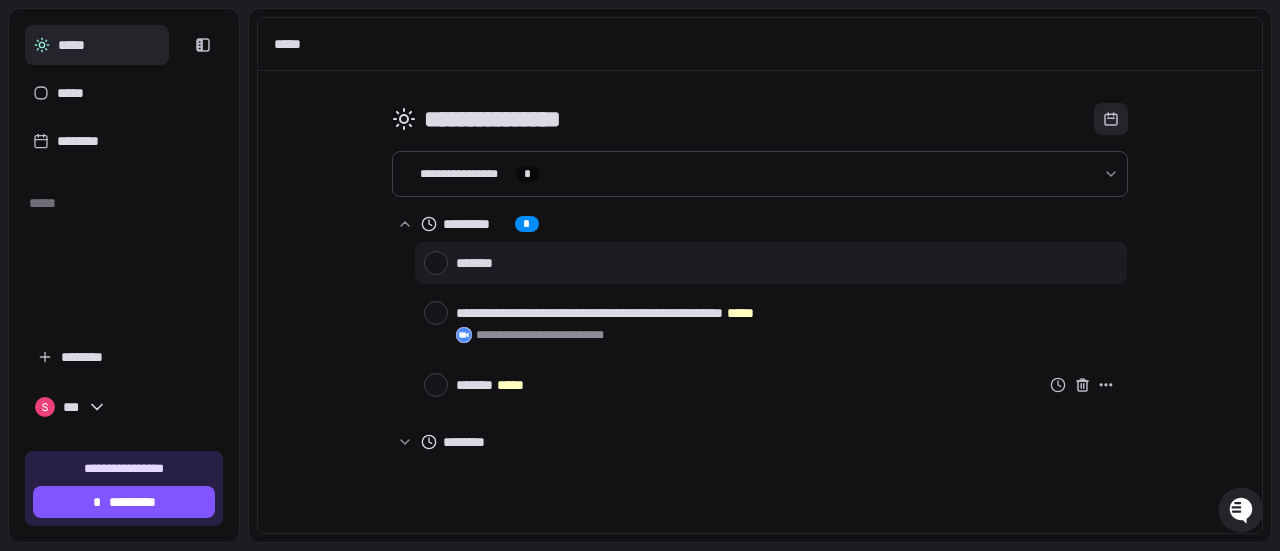 click 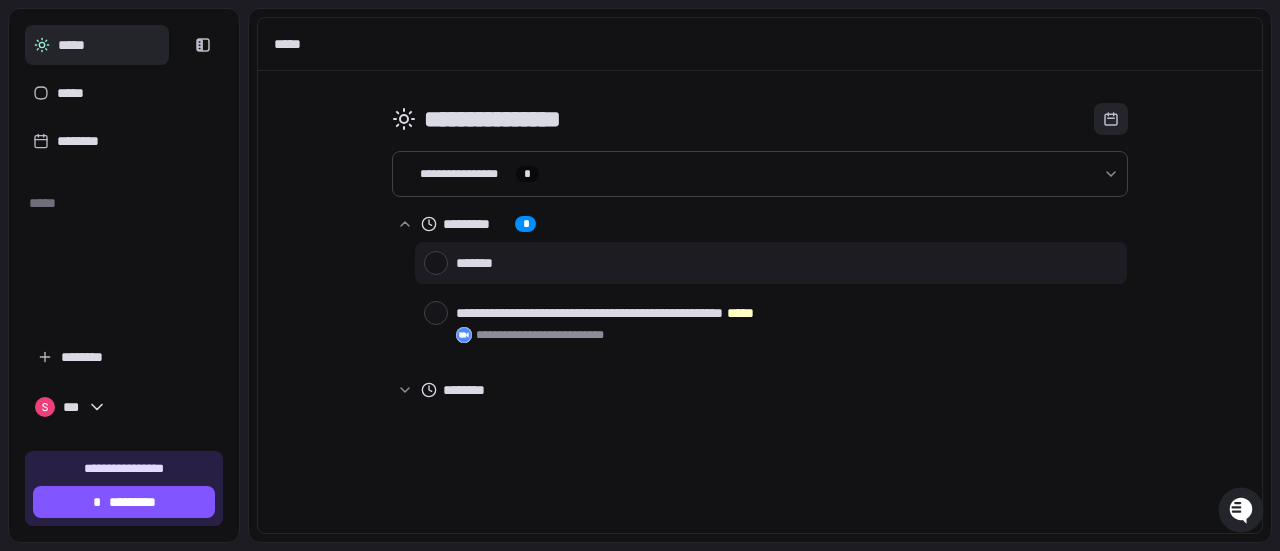 type on "*" 